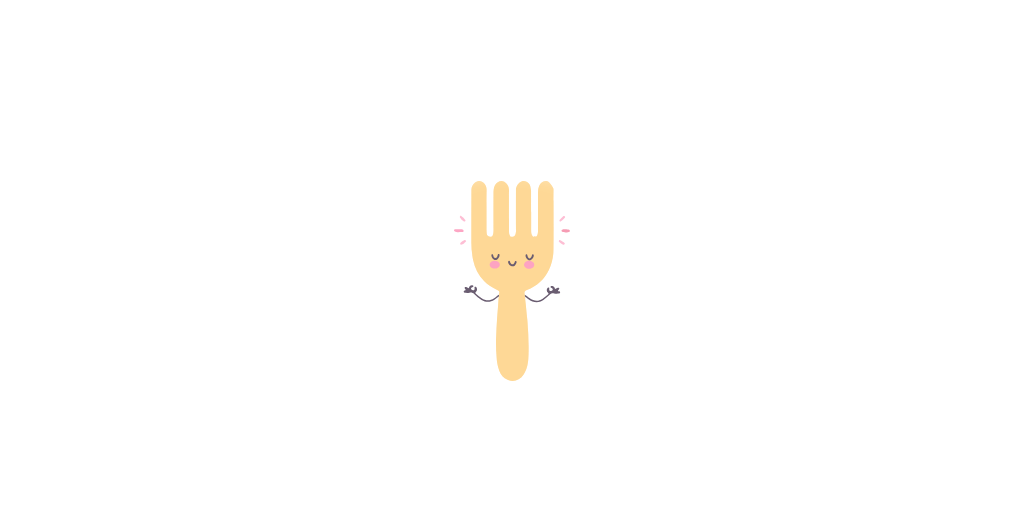 scroll, scrollTop: 0, scrollLeft: 0, axis: both 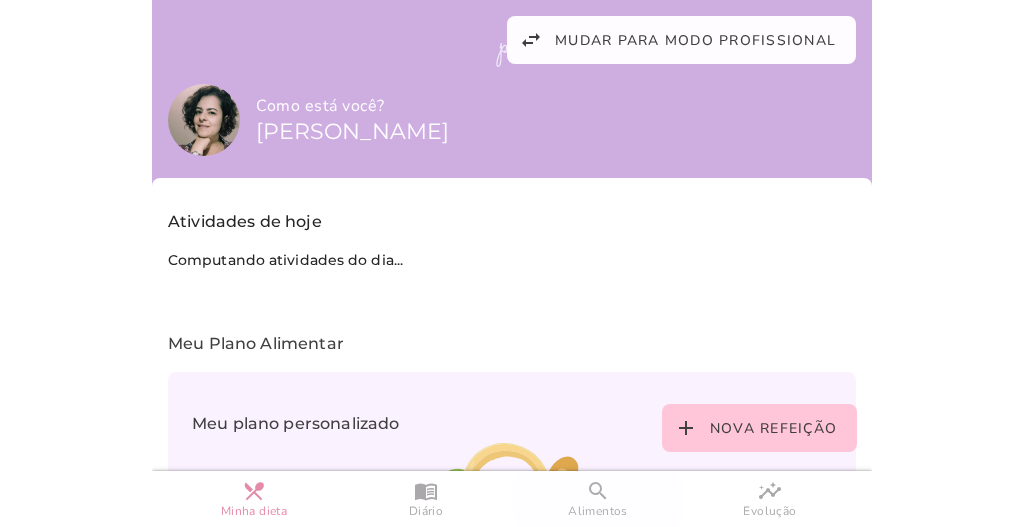 click on "search" at bounding box center (0, 0) 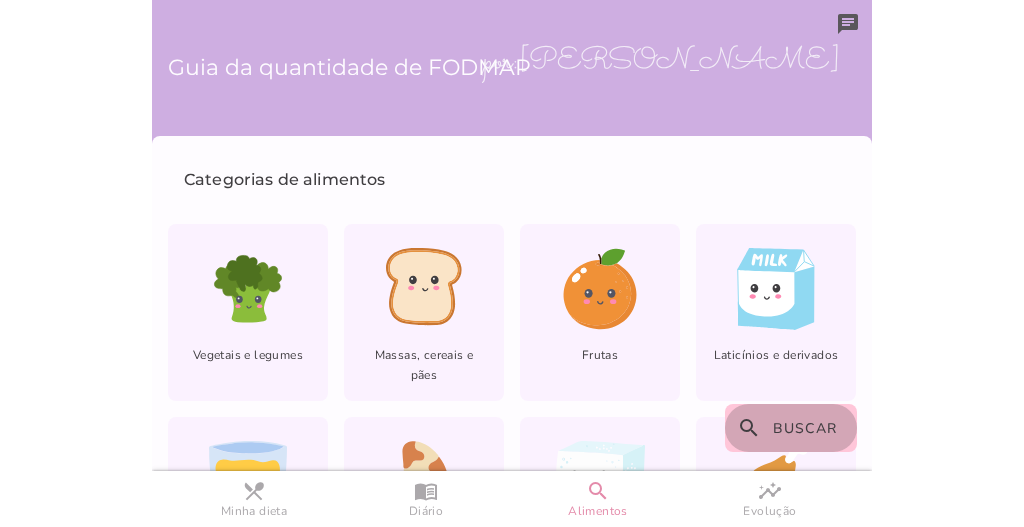 click on "search Buscar" at bounding box center [791, 428] 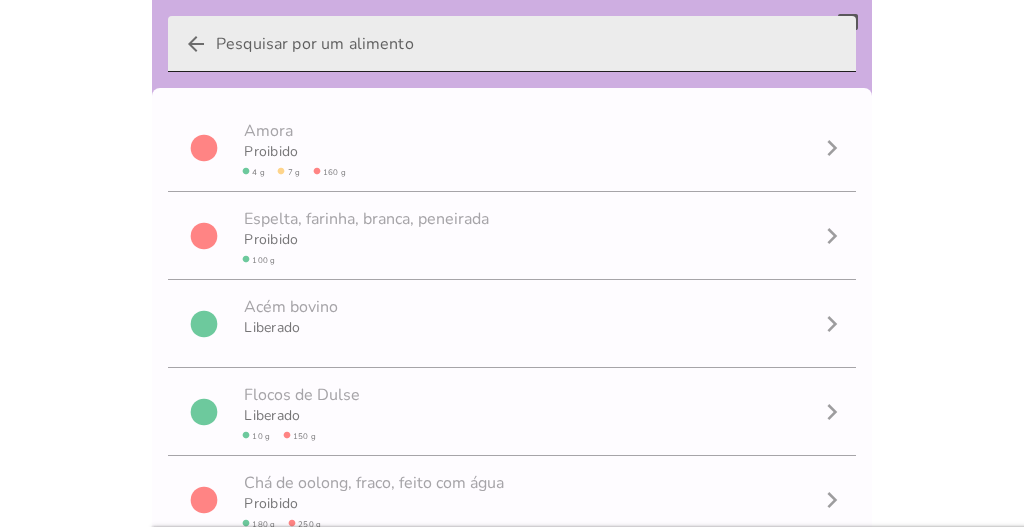 click on "arrow_back" at bounding box center [528, 44] 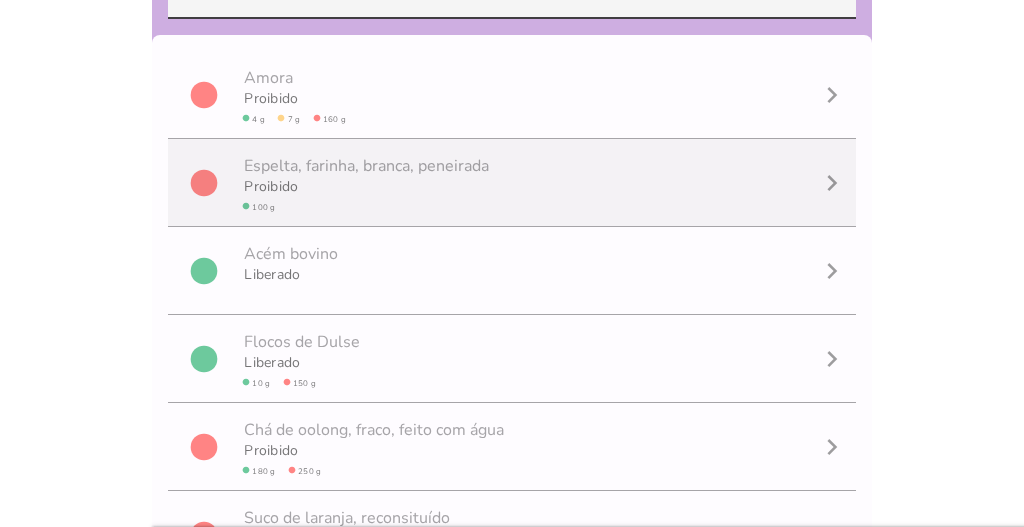 scroll, scrollTop: 1, scrollLeft: 0, axis: vertical 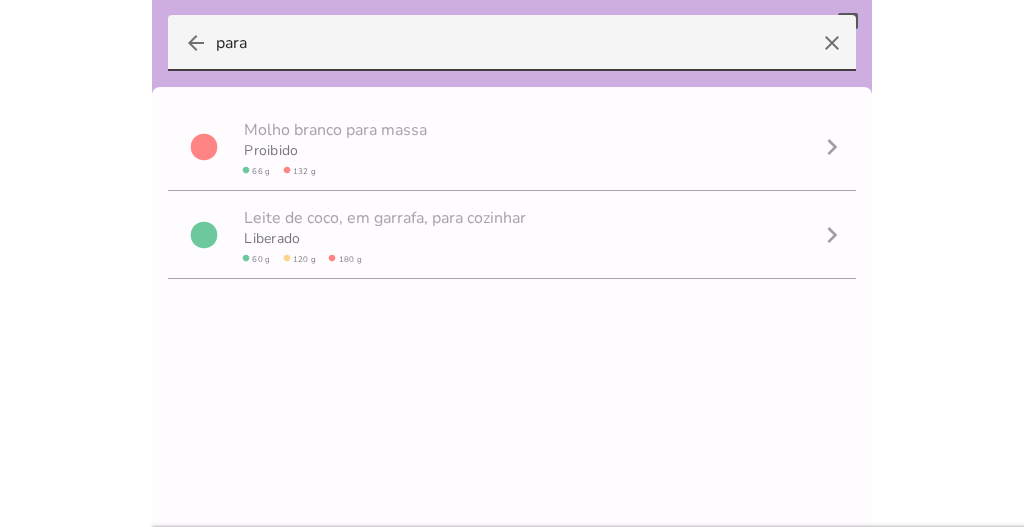 type on "para" 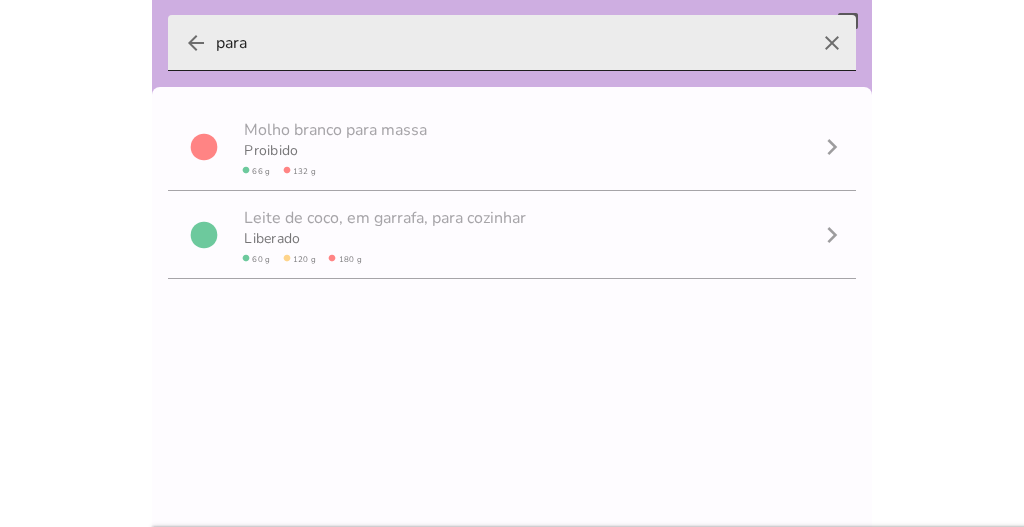 click on "para" at bounding box center [512, 43] 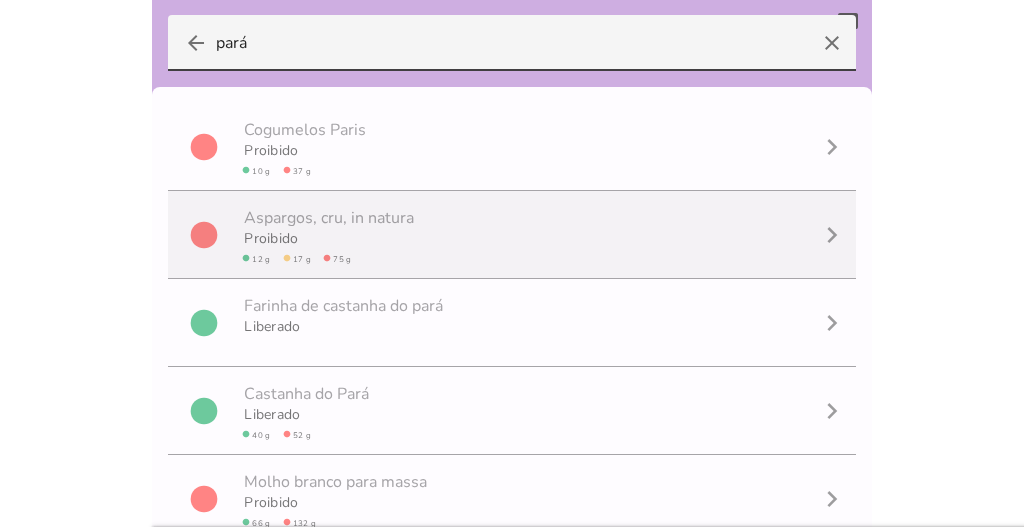 scroll, scrollTop: 1, scrollLeft: 0, axis: vertical 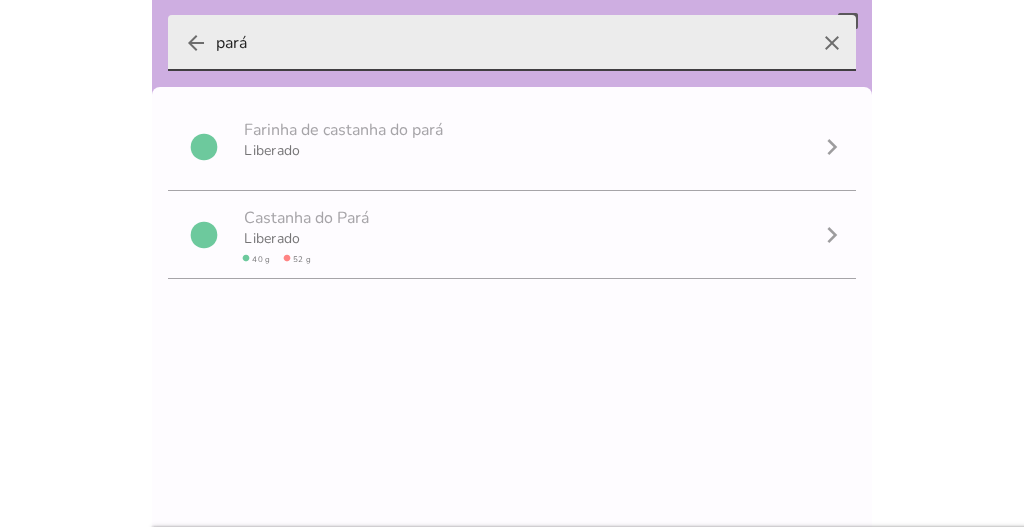 type on "pará" 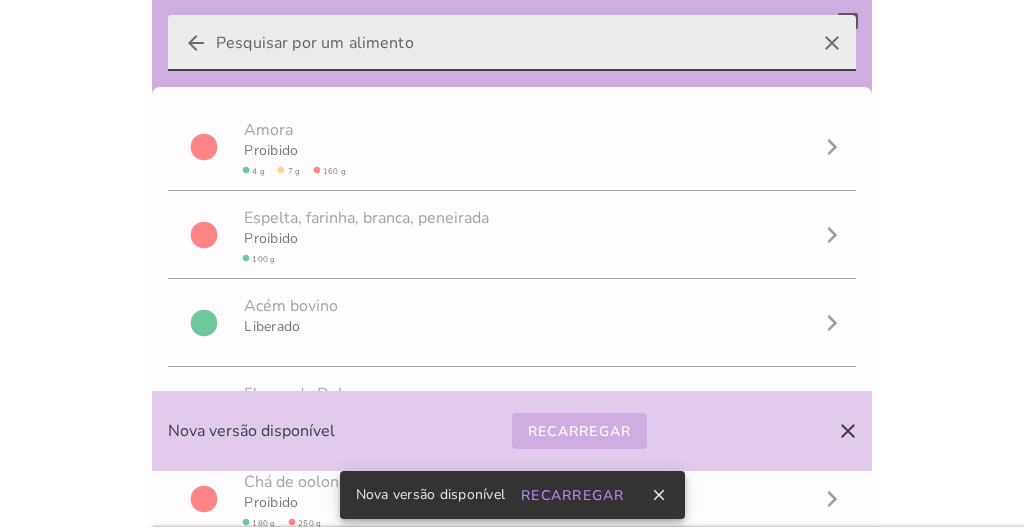 drag, startPoint x: 476, startPoint y: 46, endPoint x: 173, endPoint y: 46, distance: 303 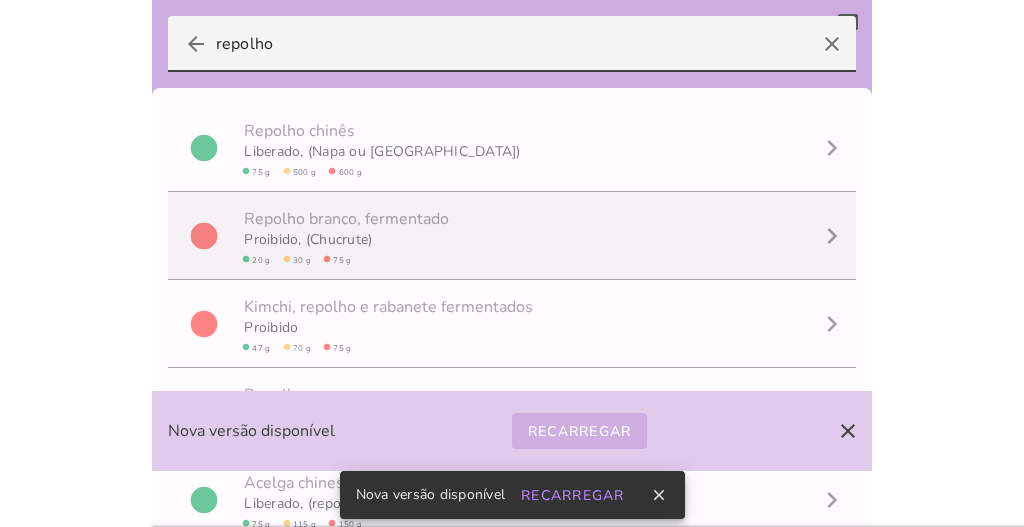 scroll, scrollTop: 66, scrollLeft: 0, axis: vertical 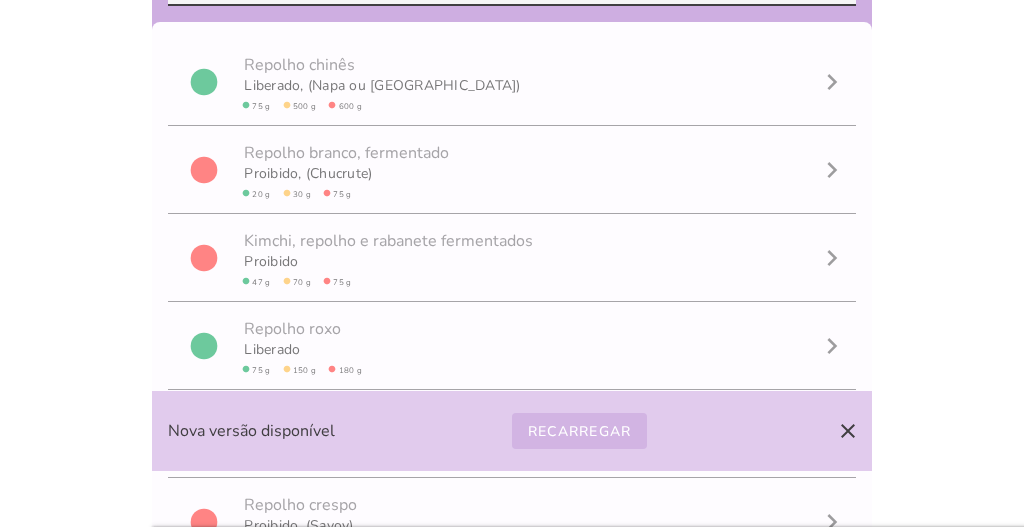type on "repolho" 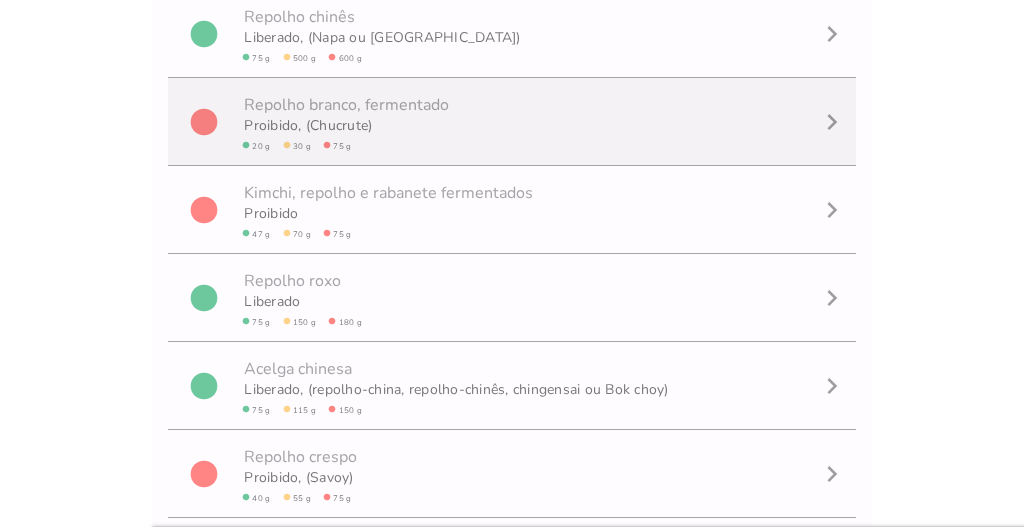 scroll, scrollTop: 297, scrollLeft: 0, axis: vertical 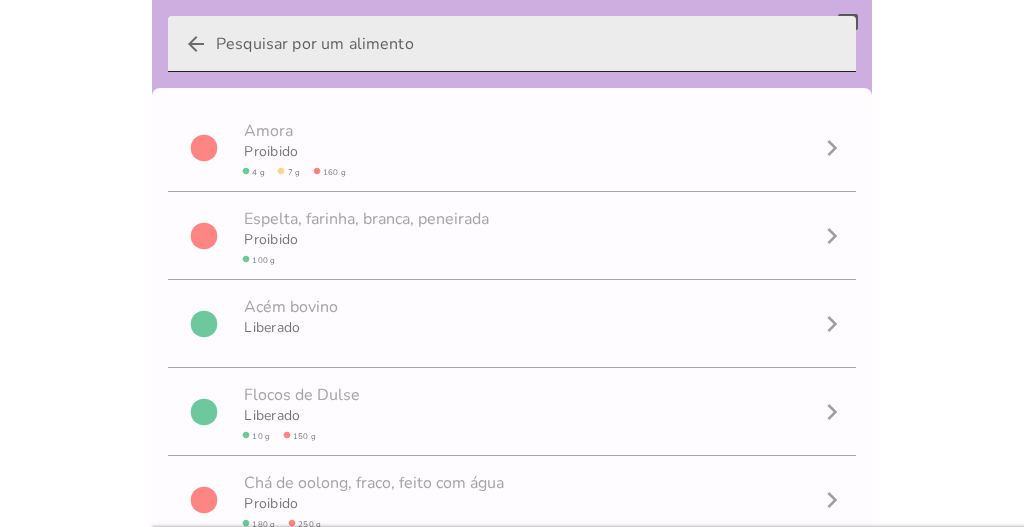 click on "arrow_back" at bounding box center [196, 44] 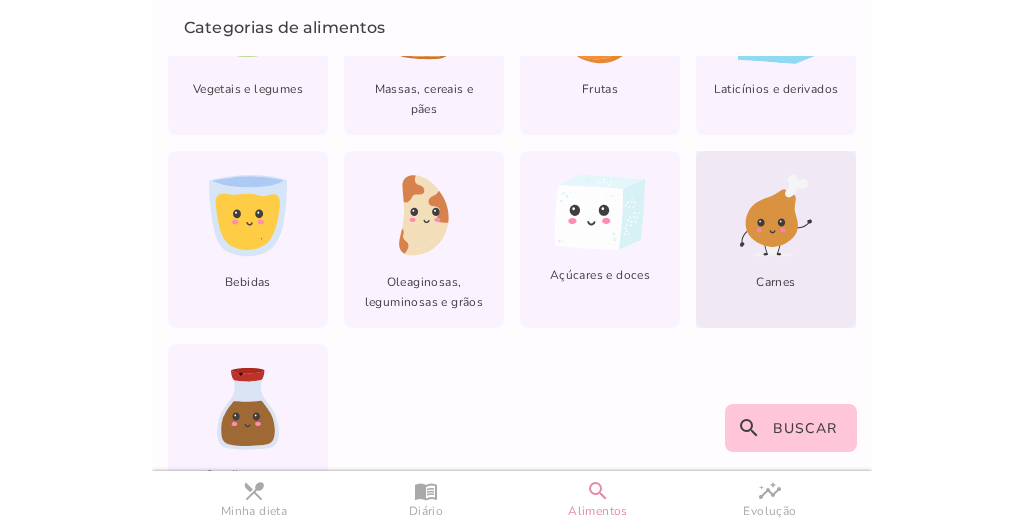 scroll, scrollTop: 332, scrollLeft: 0, axis: vertical 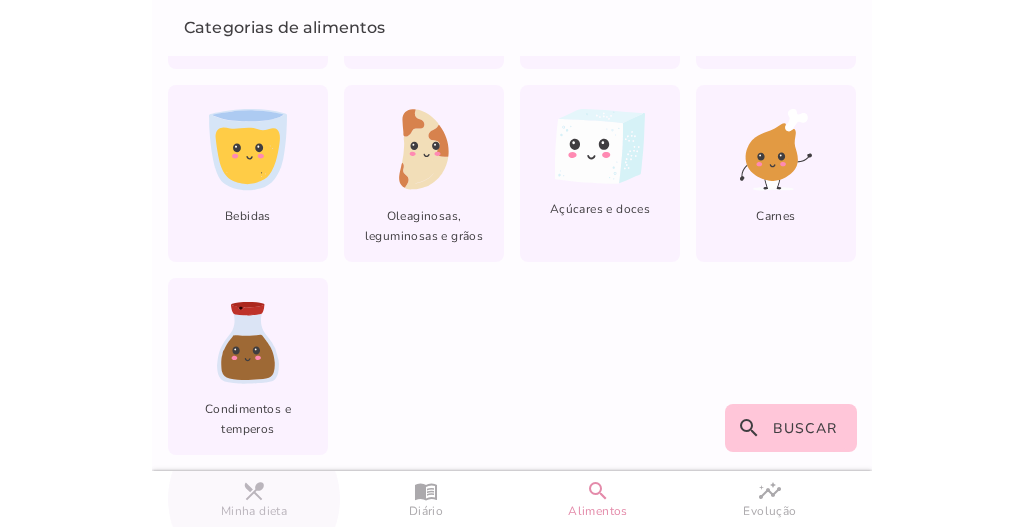 click on "restaurant_menu" at bounding box center [0, 0] 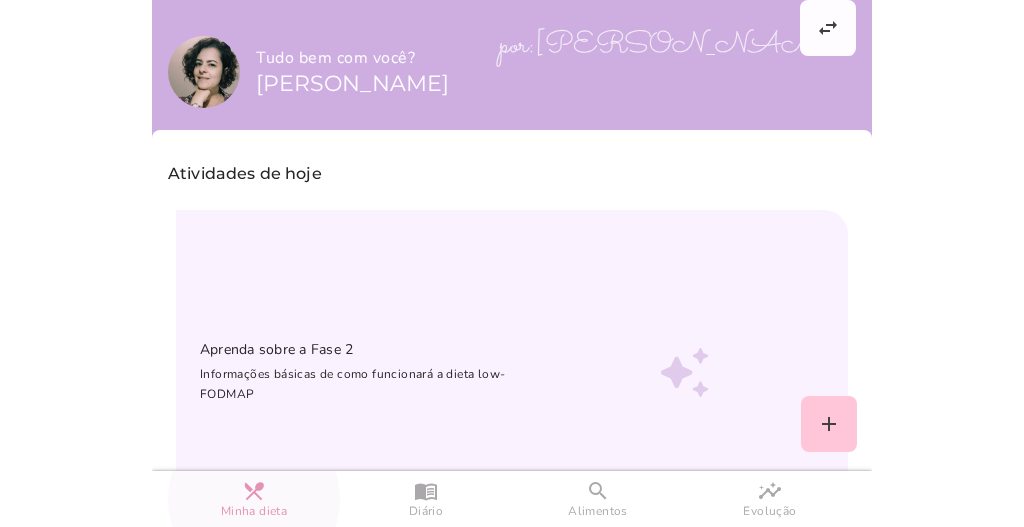 scroll, scrollTop: 64, scrollLeft: 0, axis: vertical 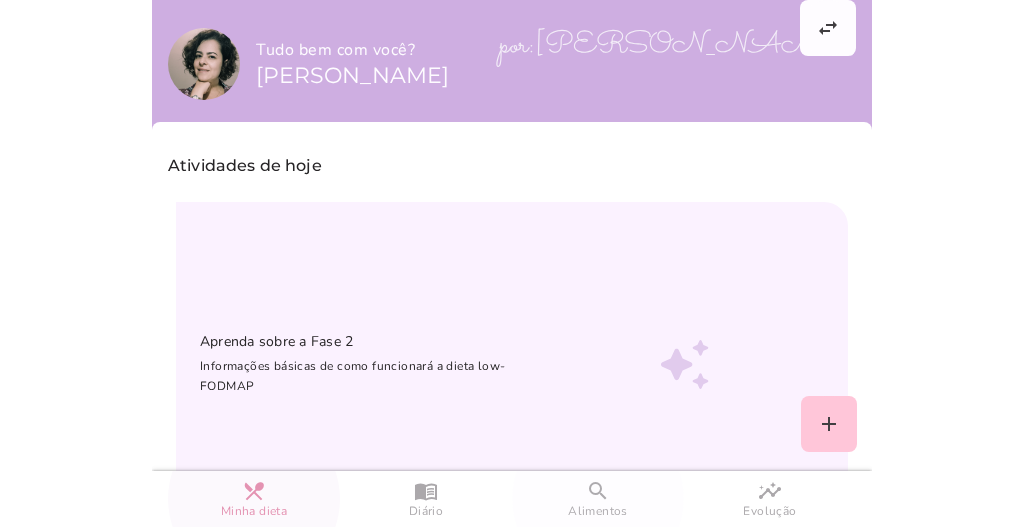 click on "search" at bounding box center (0, 0) 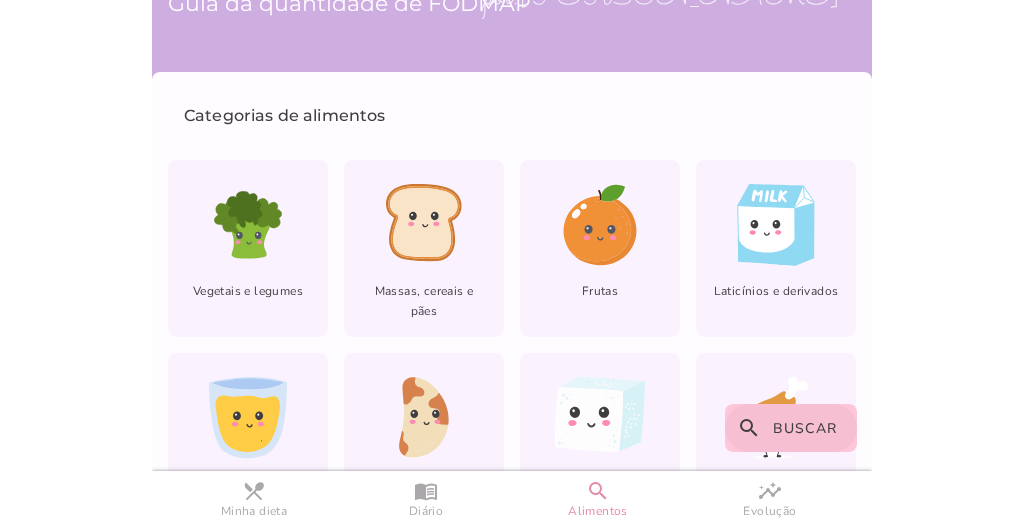 click on "Buscar" at bounding box center [805, 428] 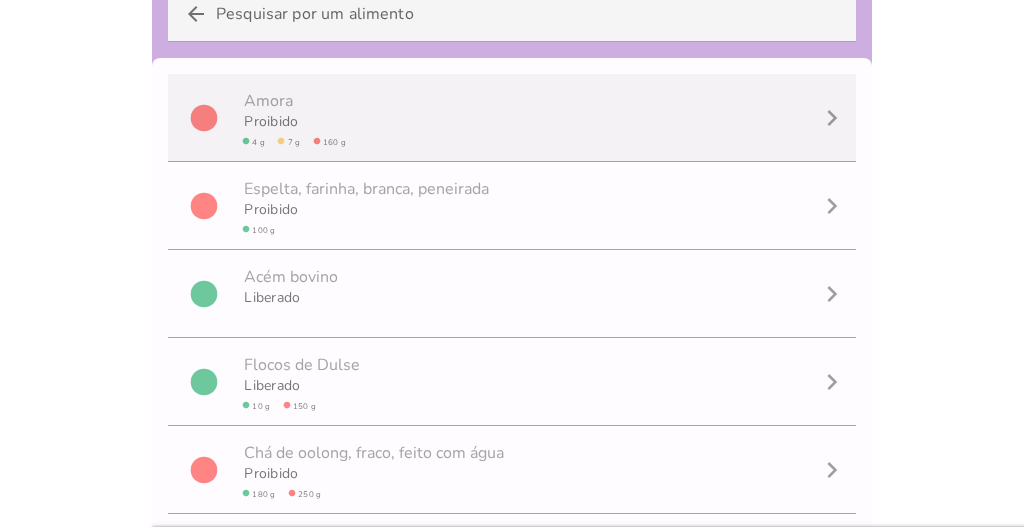 scroll, scrollTop: 0, scrollLeft: 0, axis: both 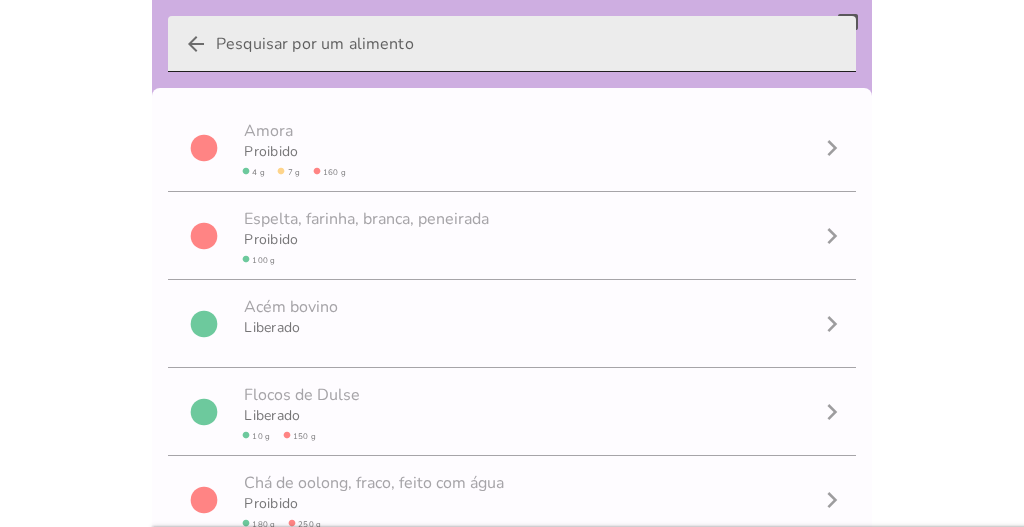 click on "arrow_back" at bounding box center (528, 44) 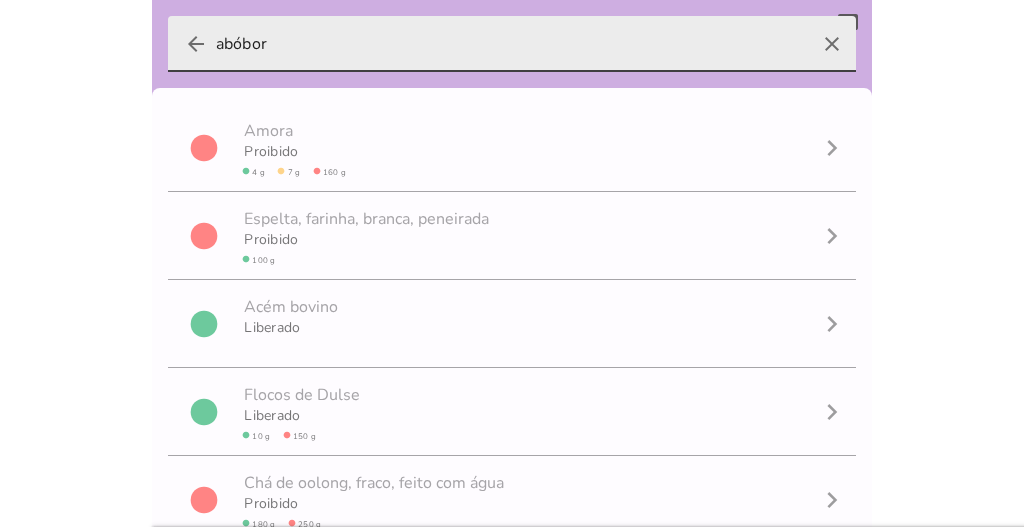 type on "abóbor" 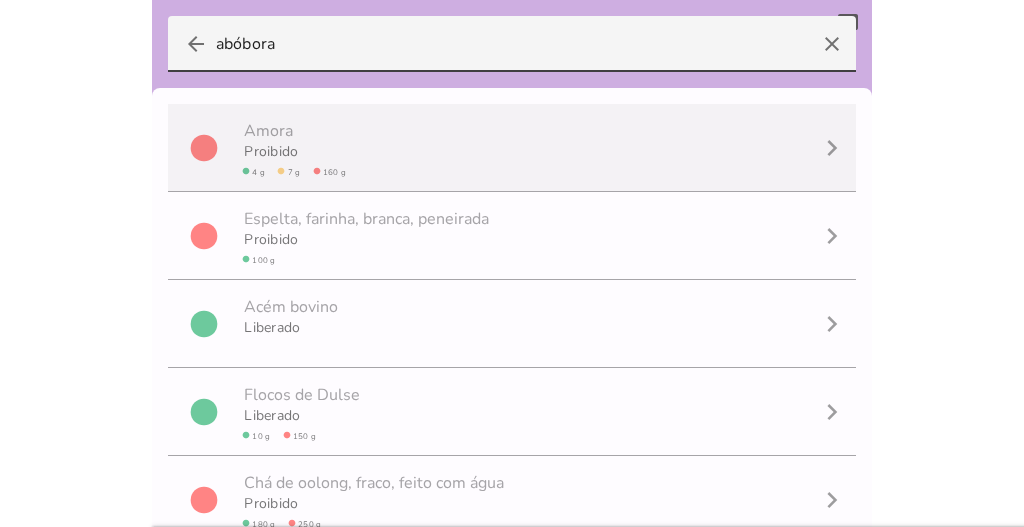 scroll, scrollTop: 33, scrollLeft: 0, axis: vertical 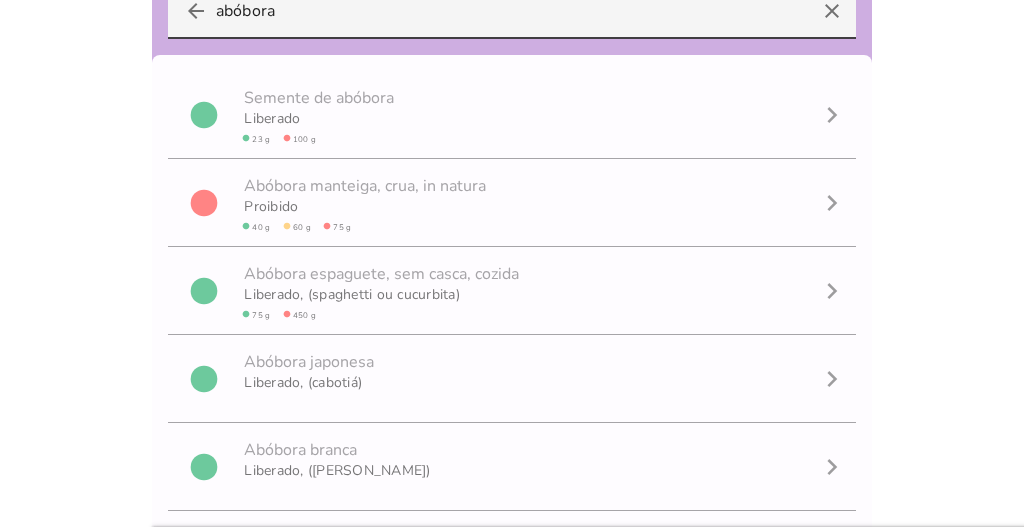 type on "abóbora" 